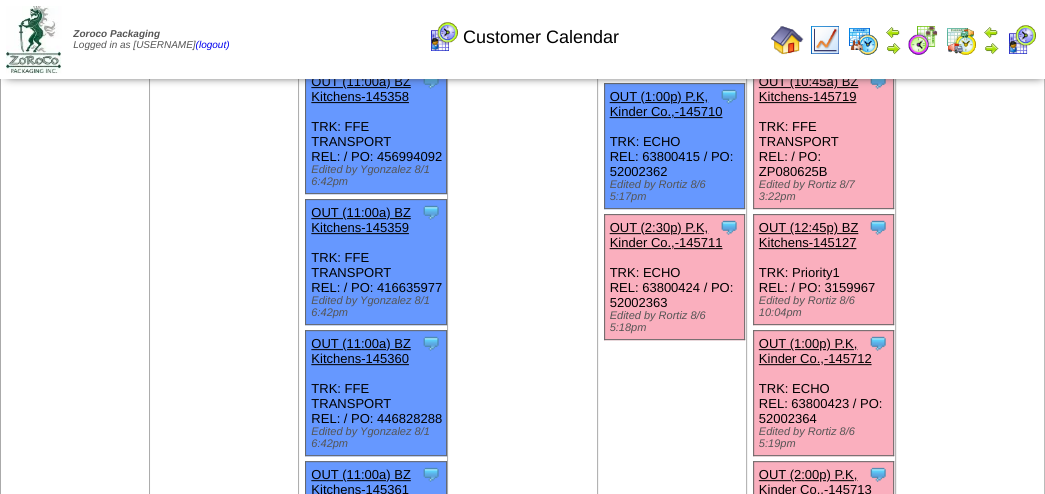 scroll, scrollTop: 400, scrollLeft: 0, axis: vertical 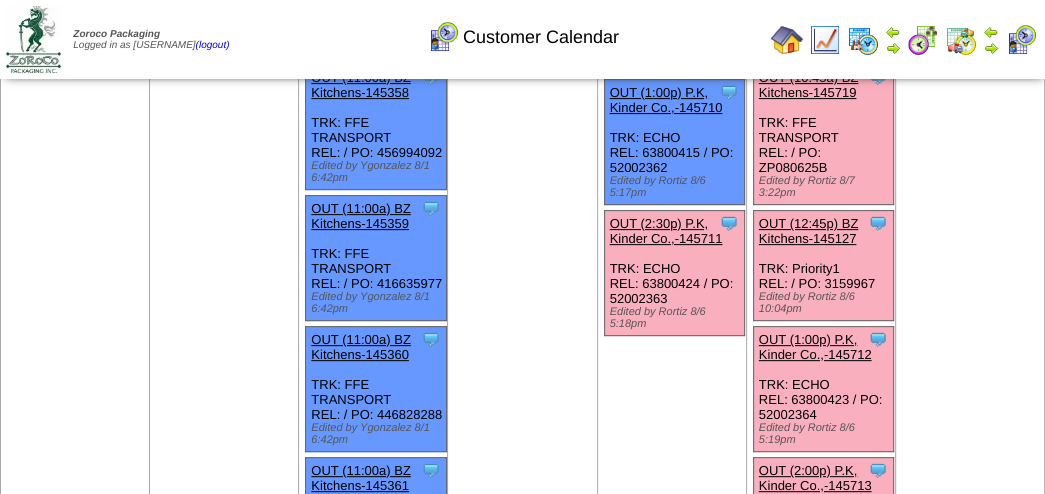 click on "OUT
(2:30p)
P.K, Kinder Co.,-145711" at bounding box center [666, 231] 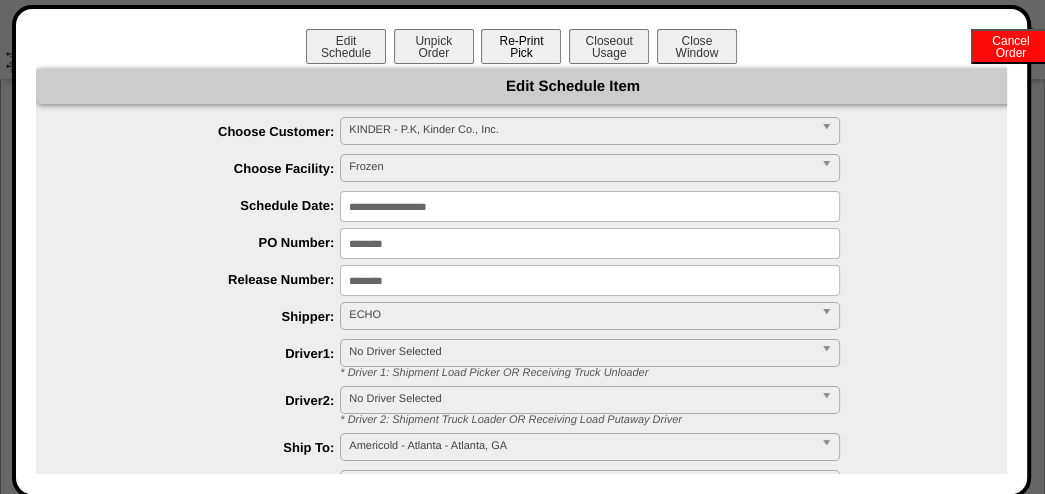 click on "Re-Print Pick" at bounding box center [521, 46] 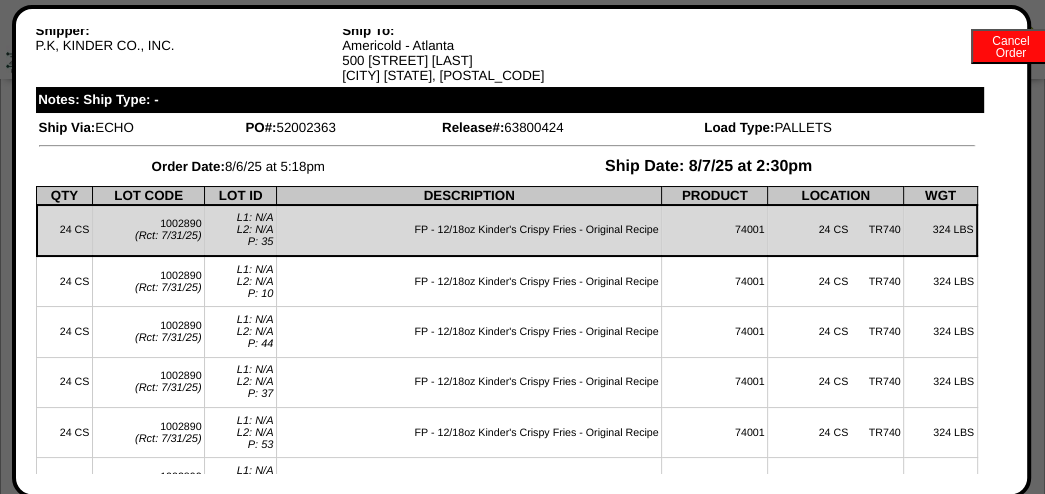 scroll, scrollTop: 0, scrollLeft: 0, axis: both 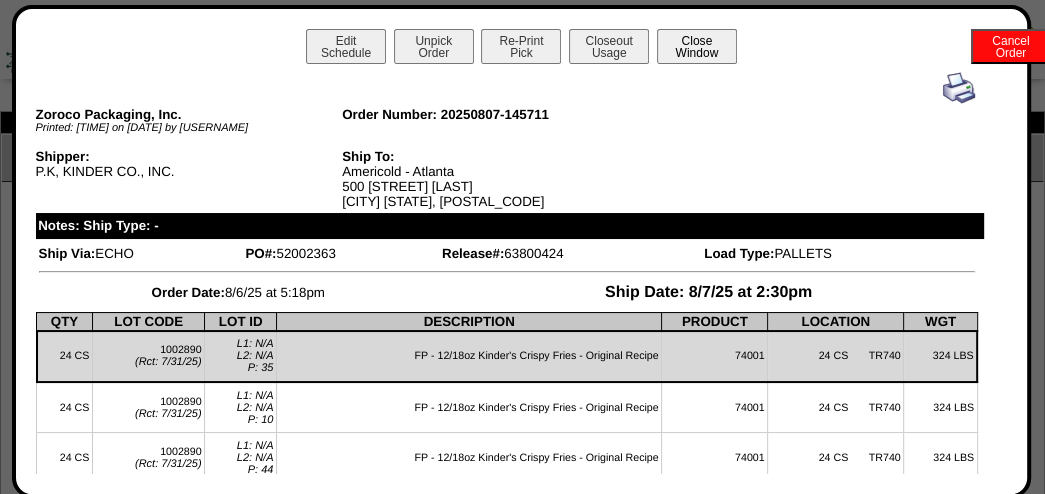 click on "Close Window" at bounding box center (697, 46) 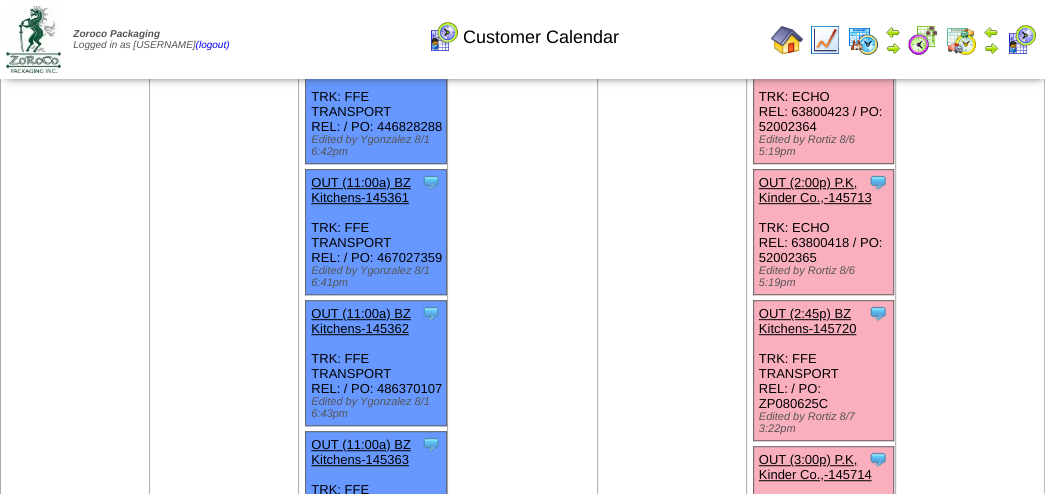 scroll, scrollTop: 500, scrollLeft: 0, axis: vertical 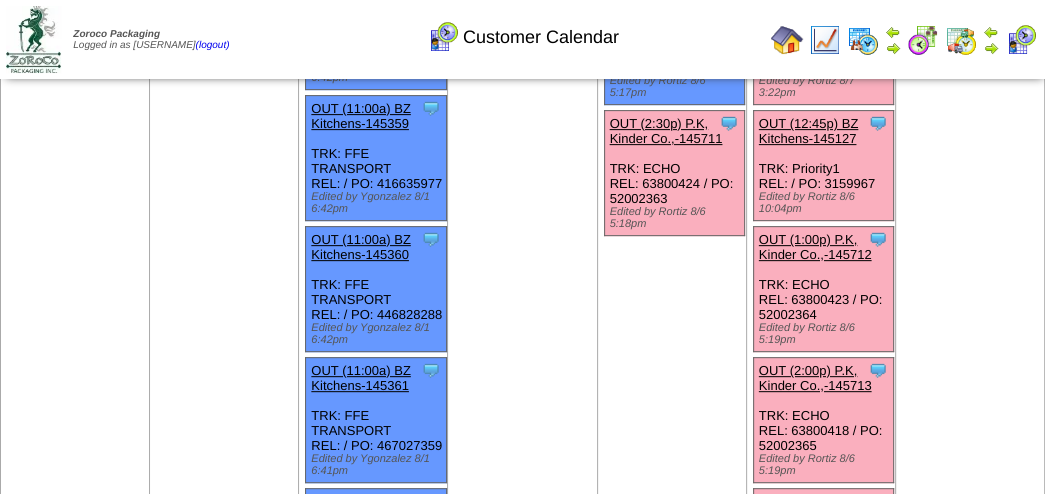 click on "OUT
(1:00p)
P.K, Kinder Co.,-145712" at bounding box center (815, 247) 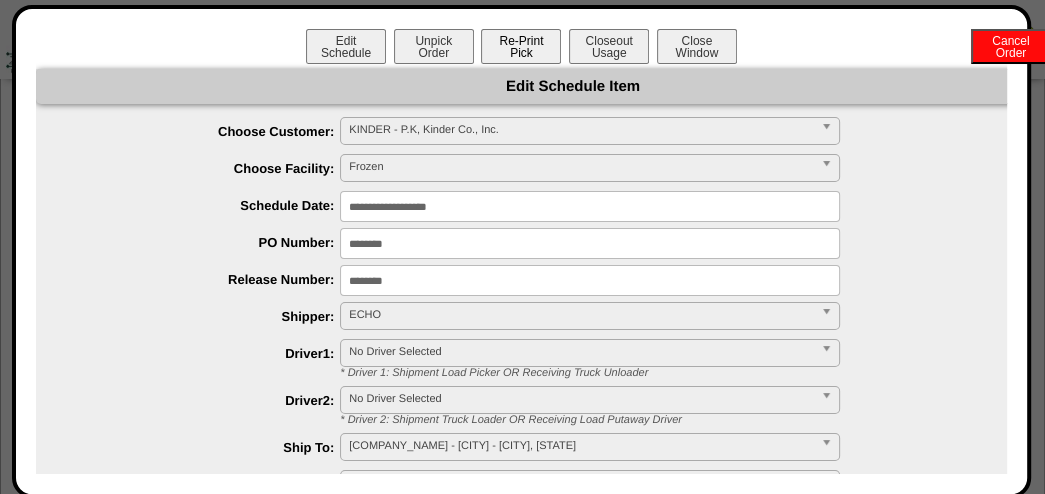 click on "Re-Print Pick" at bounding box center (521, 46) 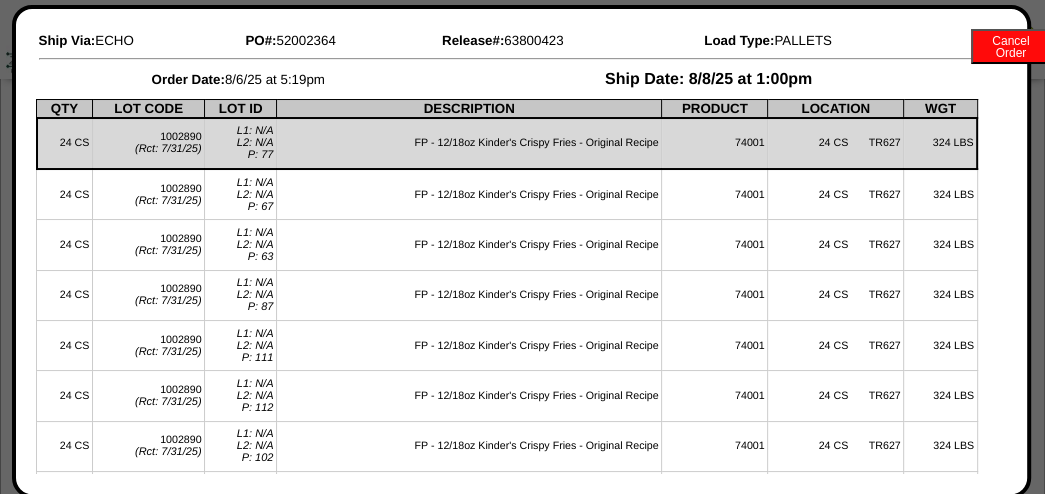scroll, scrollTop: 0, scrollLeft: 0, axis: both 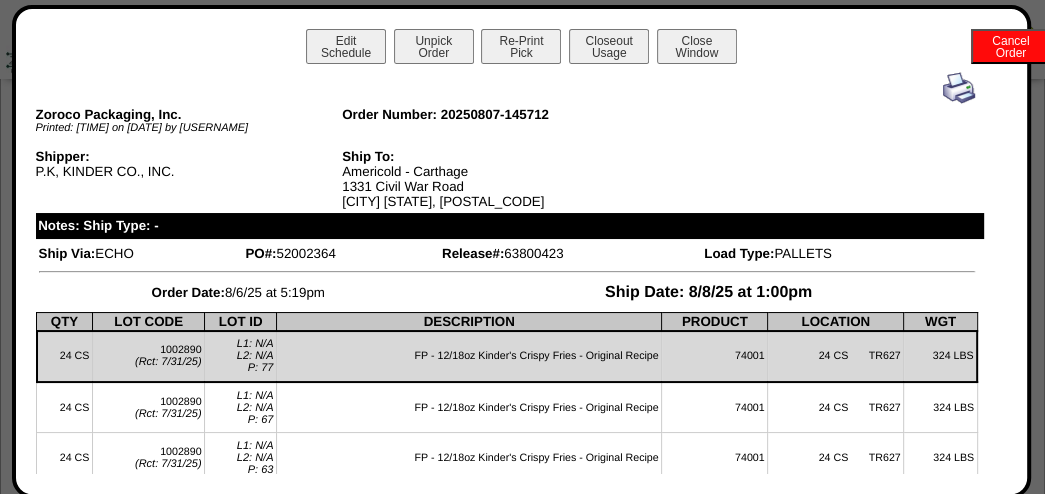 click on "Zoroco Packaging, Inc.
Printed:
4:55pm on 8/7/25        by Rcastro
Order Number: 20250807-145712
Shipper:
P.K, KINDER CO., INC.
Ship To:
Americold - Carthage
1331 Civil War Road
Carthage    MO,
64836
Notes:
Ship Type:  -
Ship Via:
ECHO
PO#:
52002364
Release#:
63800423
Load Type:
PALLETS
Order Date:
8/6/25            at
5:19pm
Ship Date:
8/8/25                at
1:00pm" at bounding box center [507, 2590] 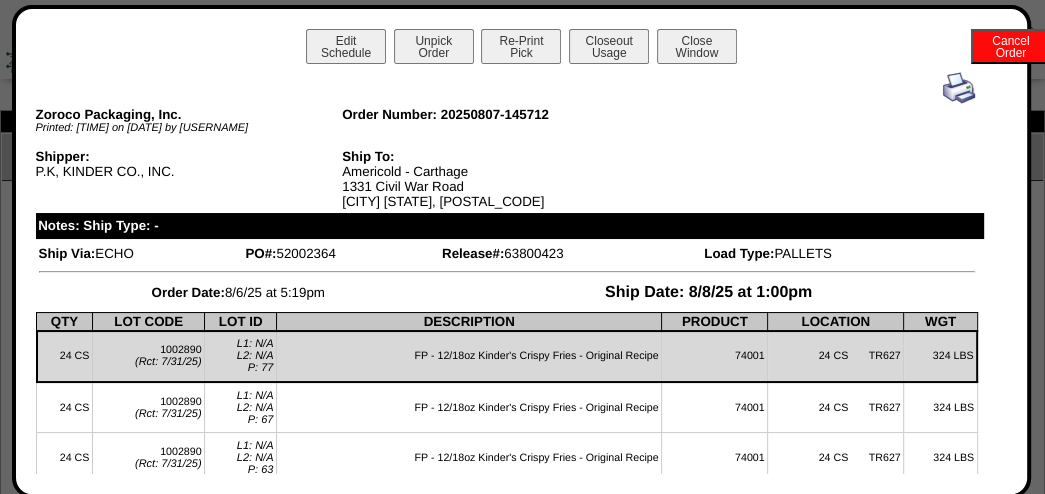 scroll, scrollTop: 0, scrollLeft: 0, axis: both 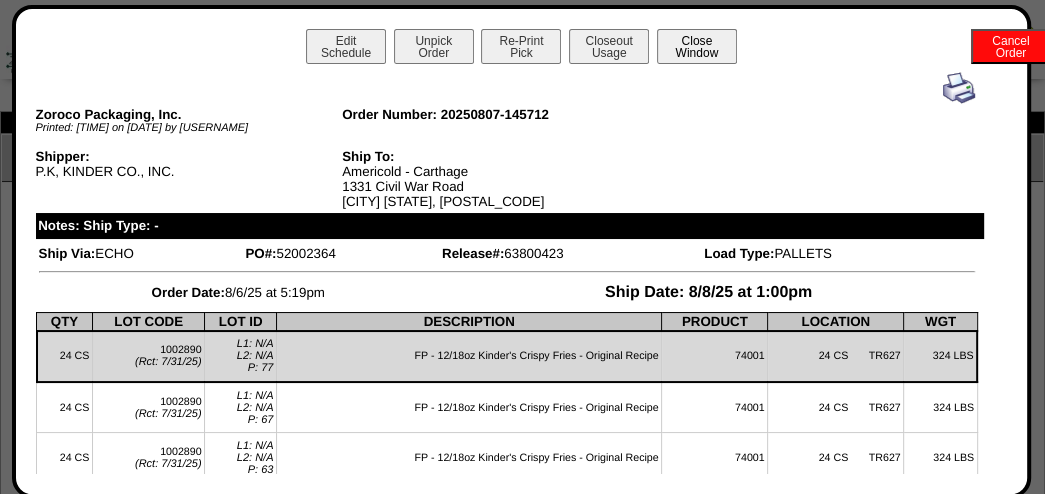 click on "Close Window" at bounding box center (697, 46) 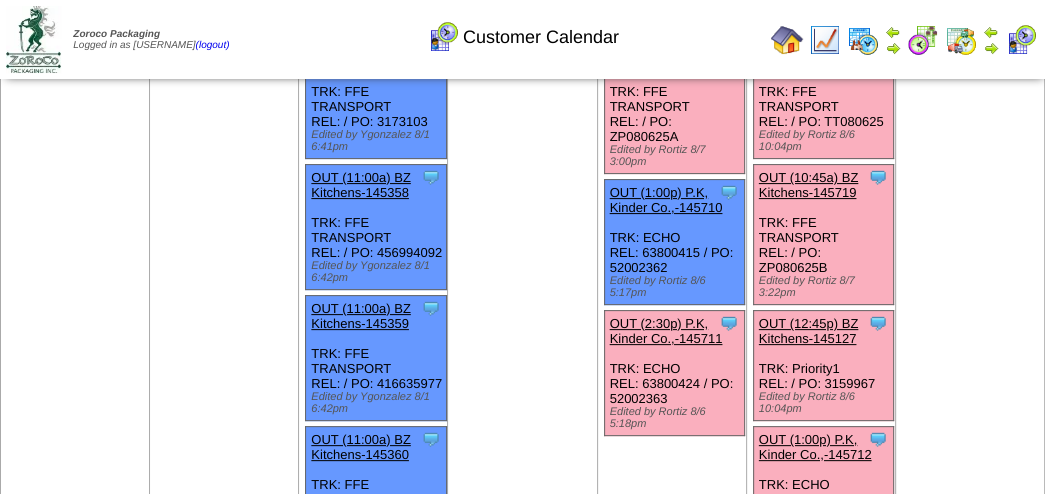 scroll, scrollTop: 0, scrollLeft: 0, axis: both 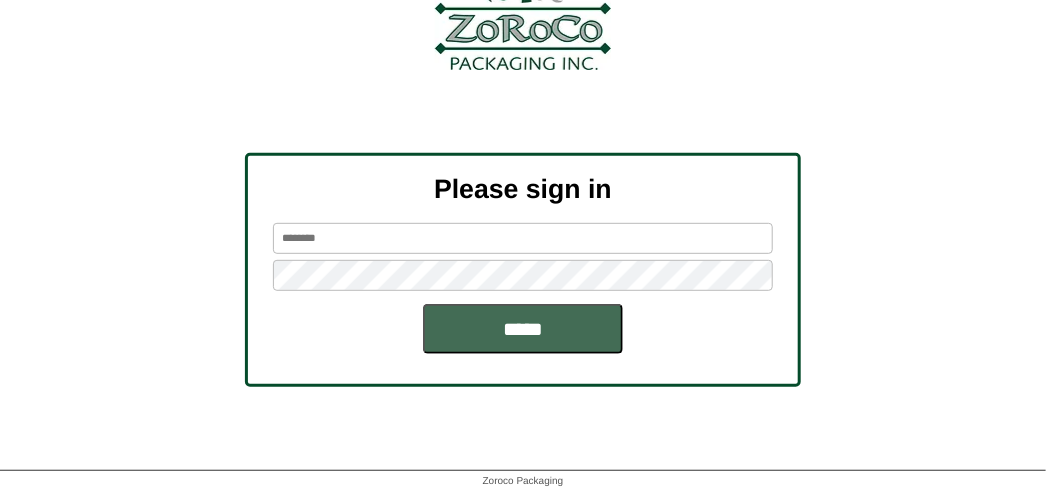 type on "*******" 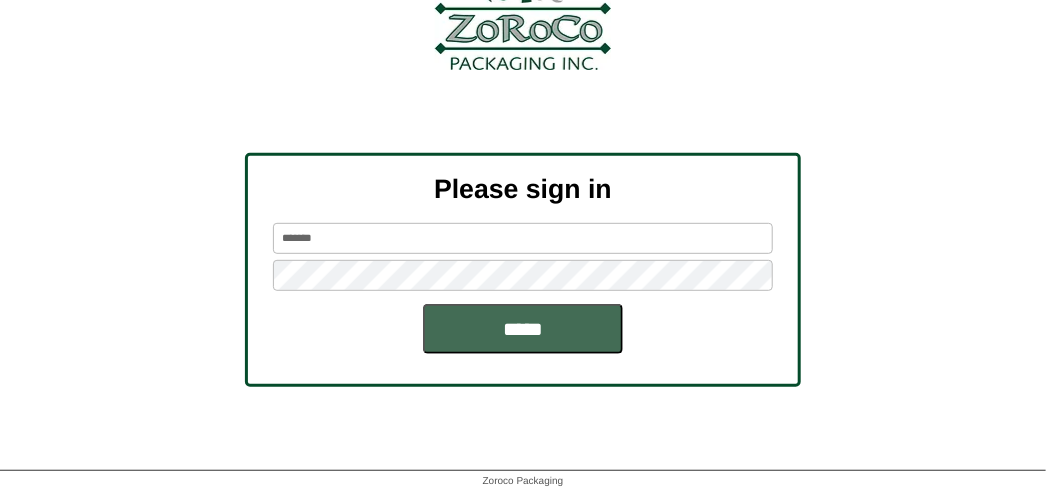 click on "*****" at bounding box center [523, 329] 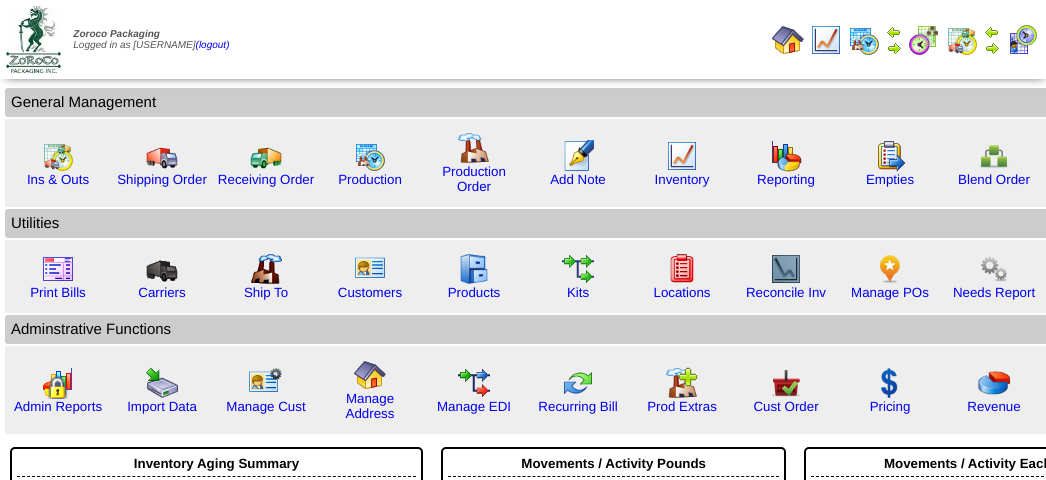 scroll, scrollTop: 0, scrollLeft: 0, axis: both 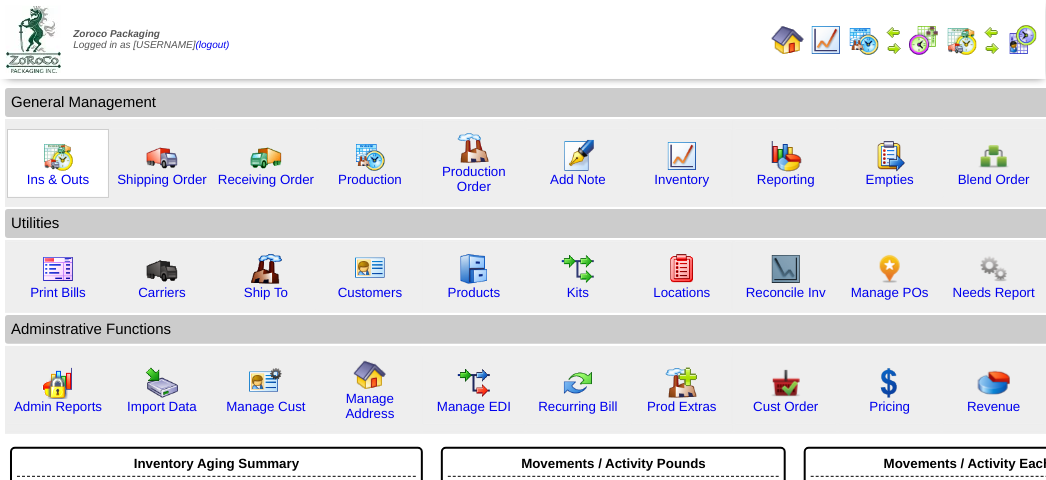 click at bounding box center [58, 156] 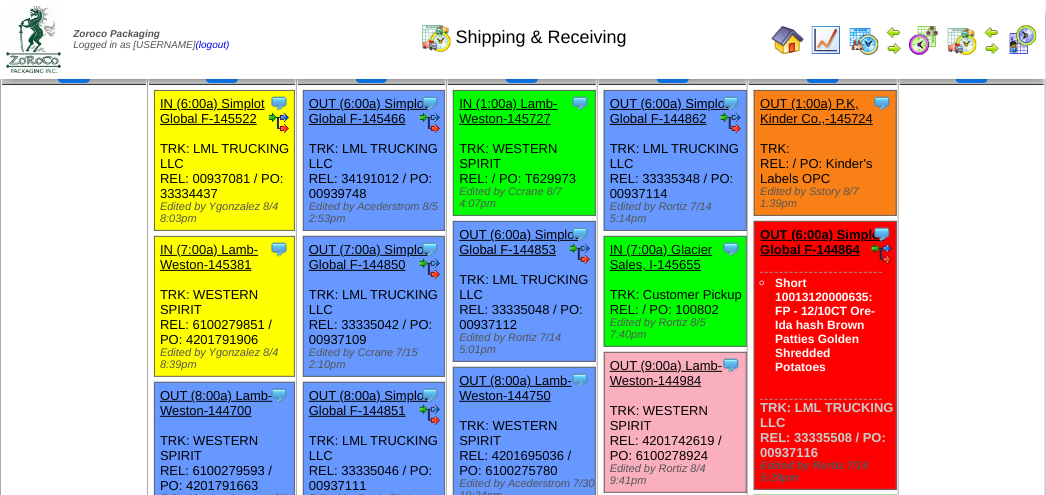 scroll, scrollTop: 0, scrollLeft: 0, axis: both 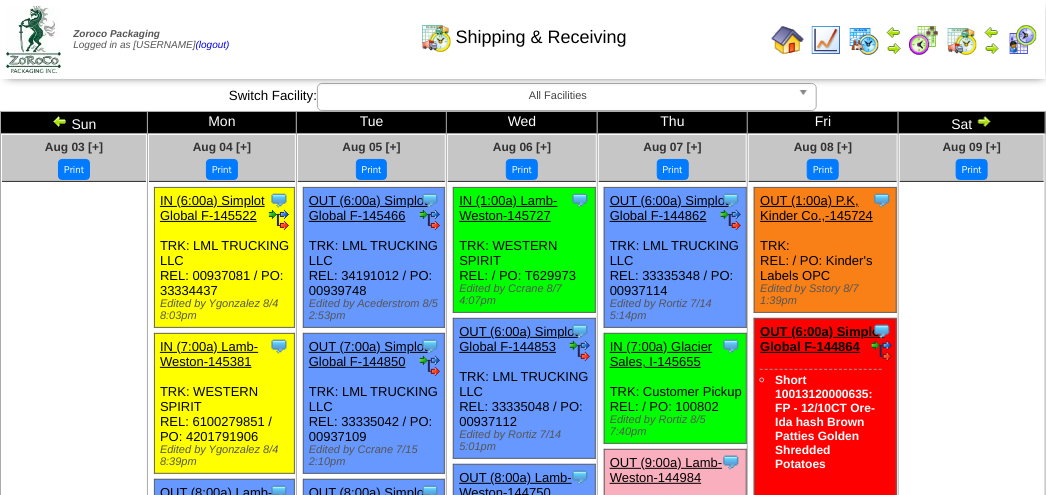 click on "Shipping & Receiving" at bounding box center (523, 30) 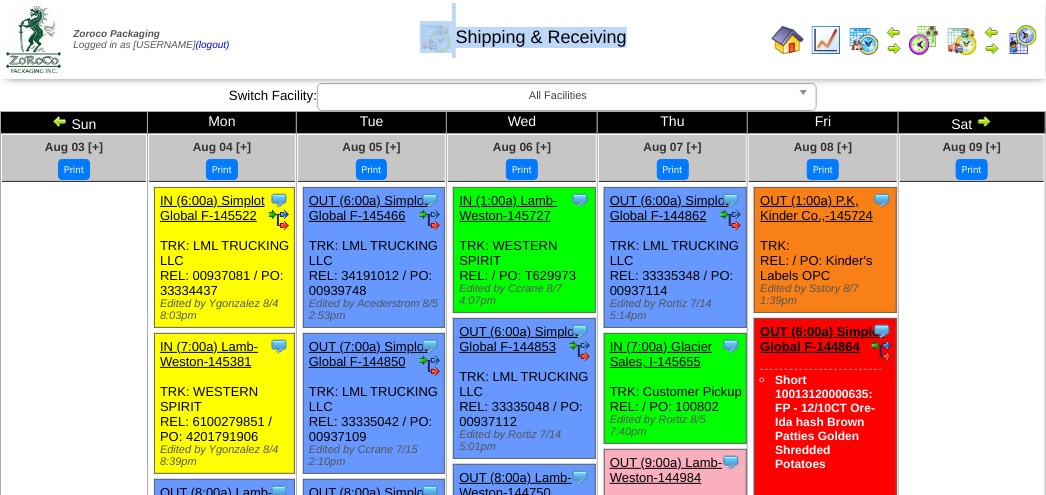 click on "Shipping & Receiving" at bounding box center (523, 30) 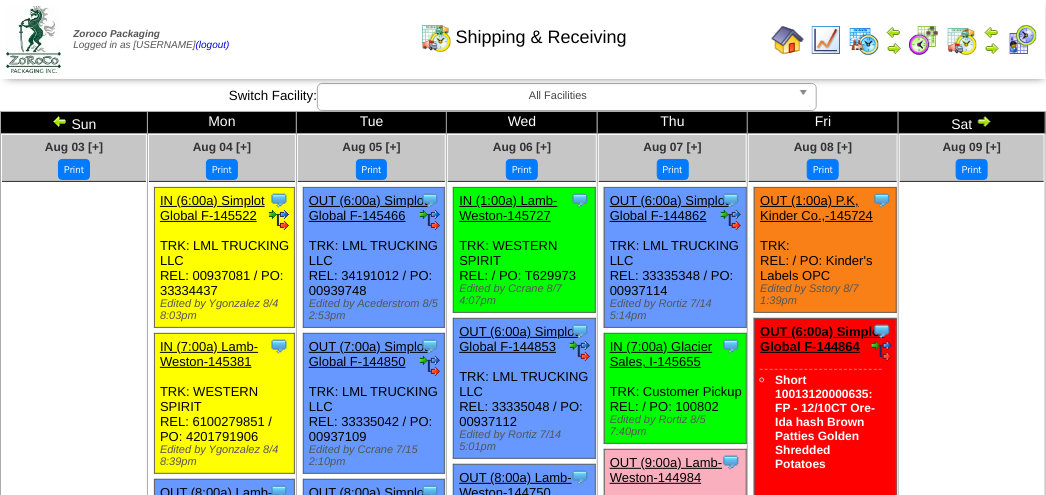 drag, startPoint x: 345, startPoint y: 85, endPoint x: 312, endPoint y: 67, distance: 37.589893 